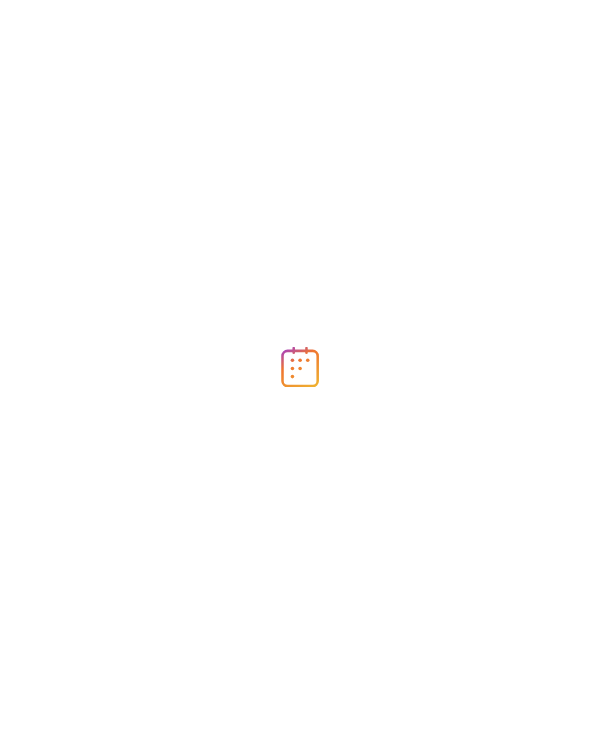 scroll, scrollTop: 0, scrollLeft: 0, axis: both 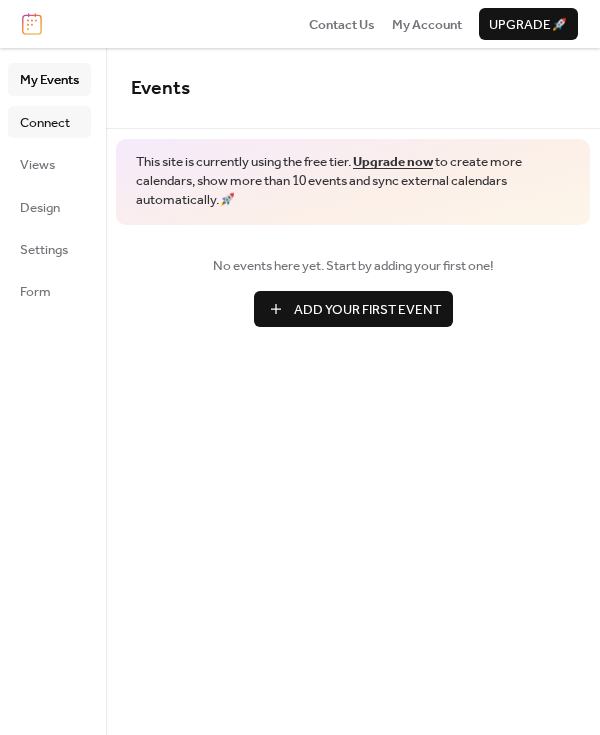 click on "Connect" at bounding box center [45, 123] 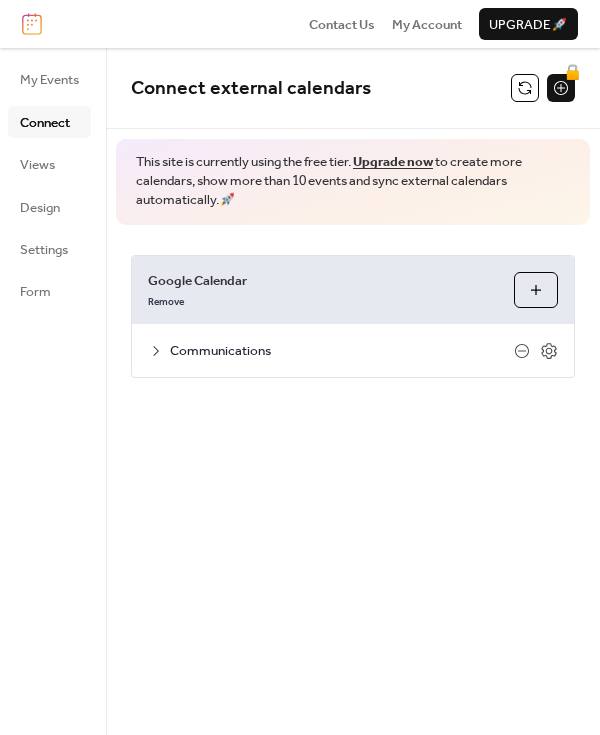 click 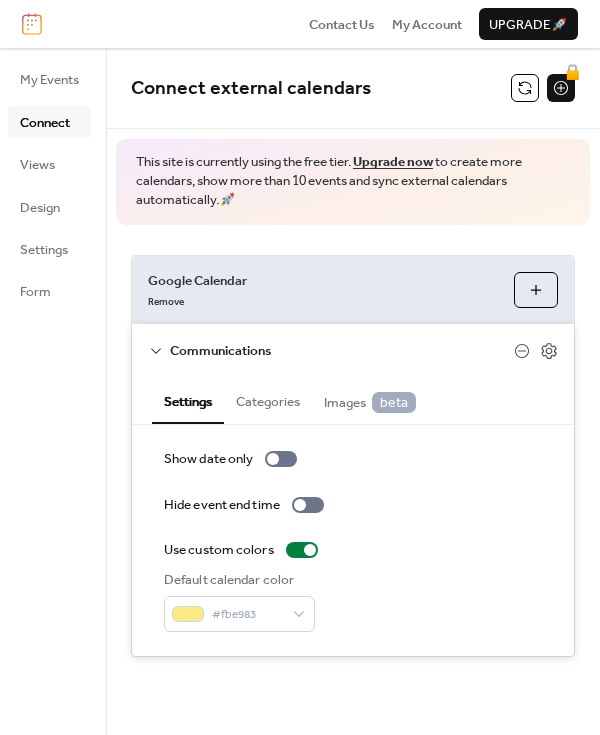 click on "Categories" at bounding box center (268, 399) 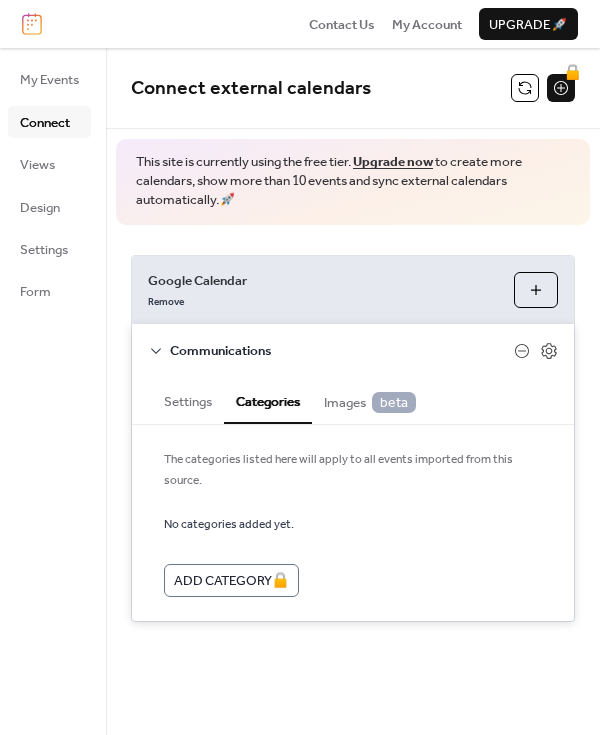 click on "Images   beta" at bounding box center [370, 402] 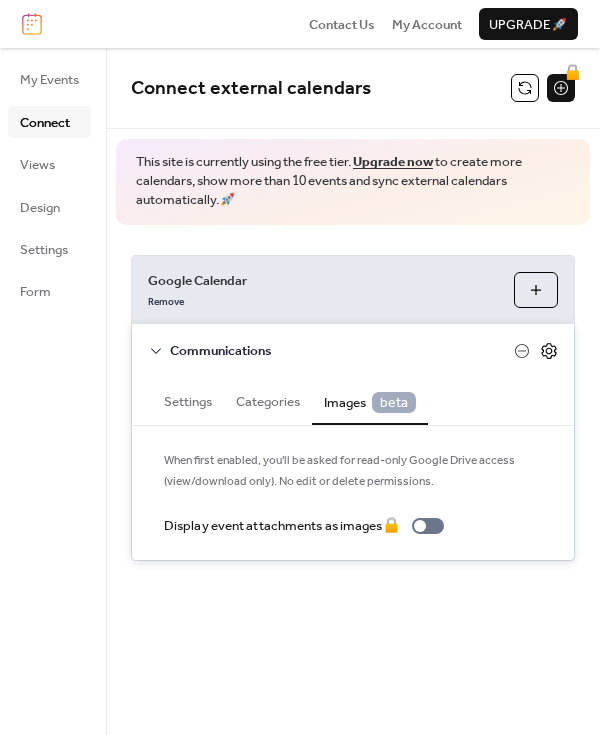 click 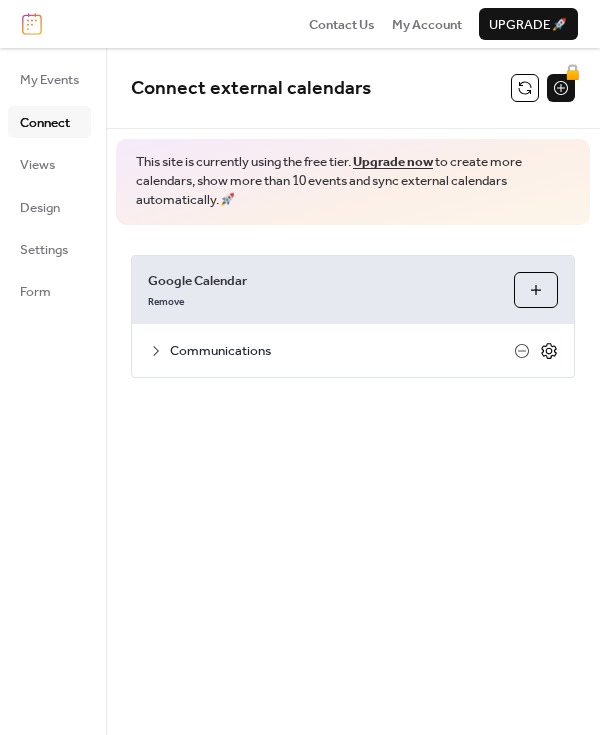 click 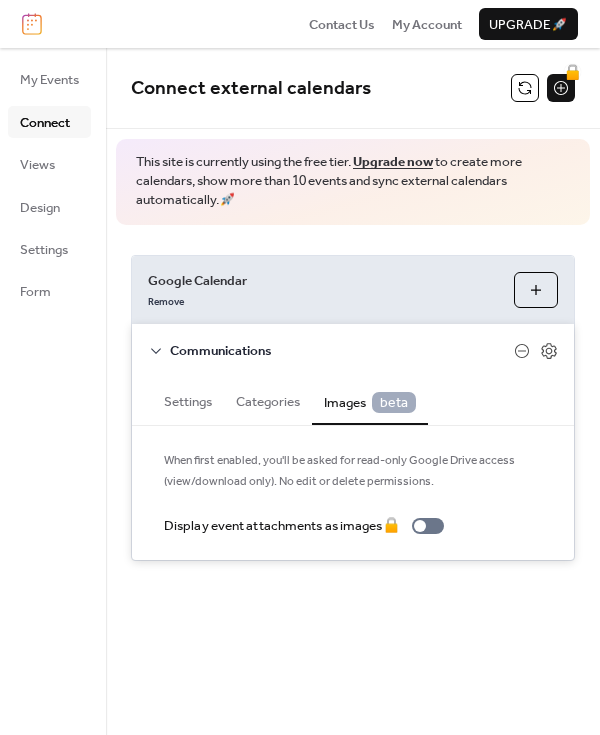 click on "Settings" at bounding box center (188, 399) 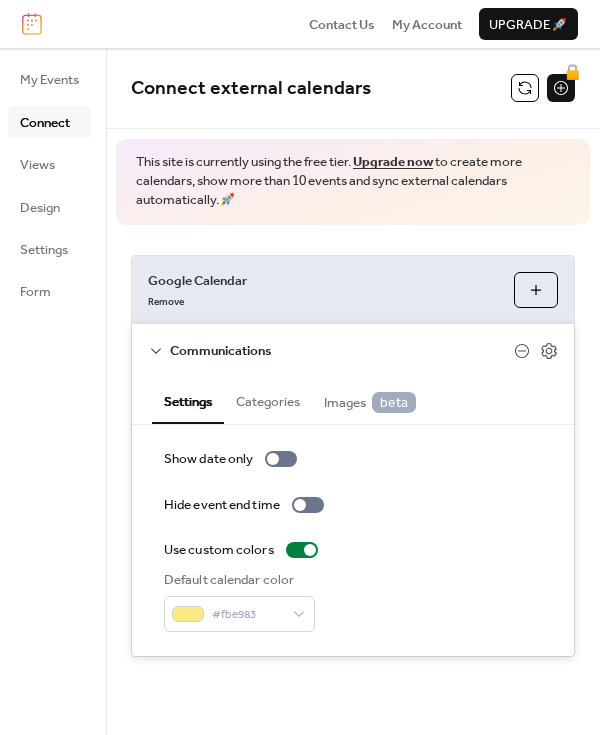 click on "Categories" at bounding box center [268, 399] 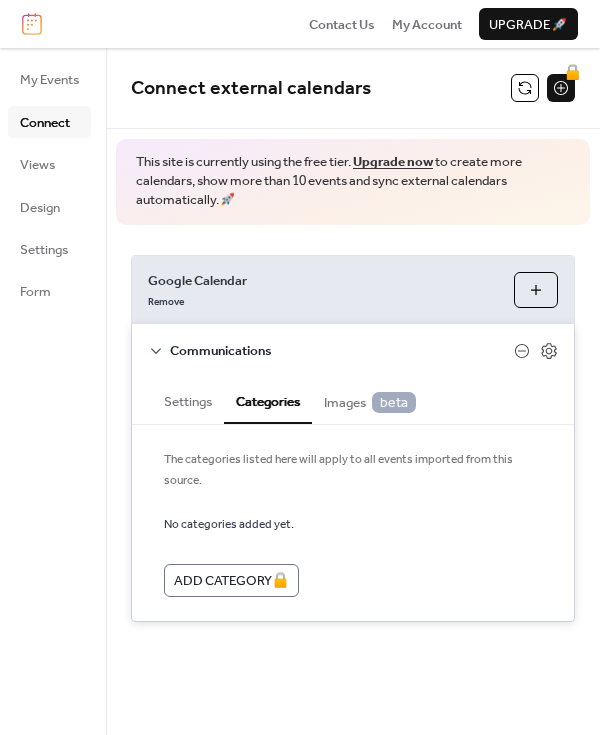 click on "Images   beta" at bounding box center (370, 402) 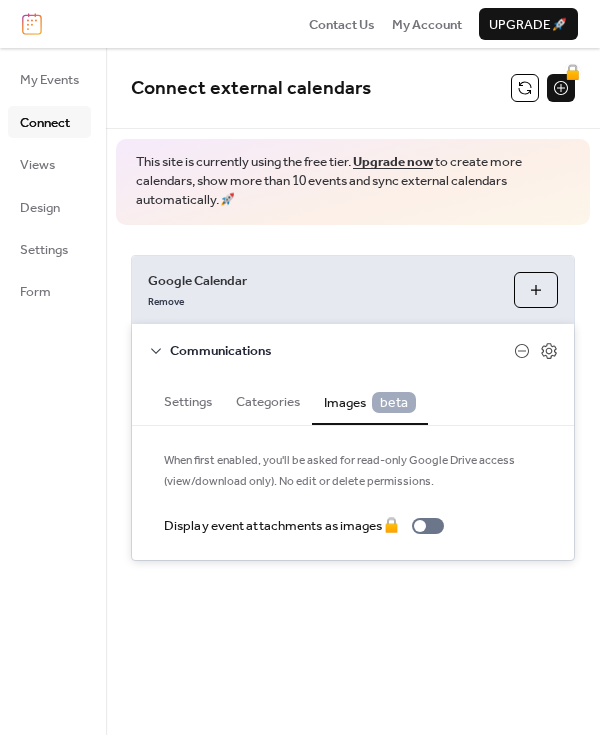 click on "Communications" at bounding box center [342, 351] 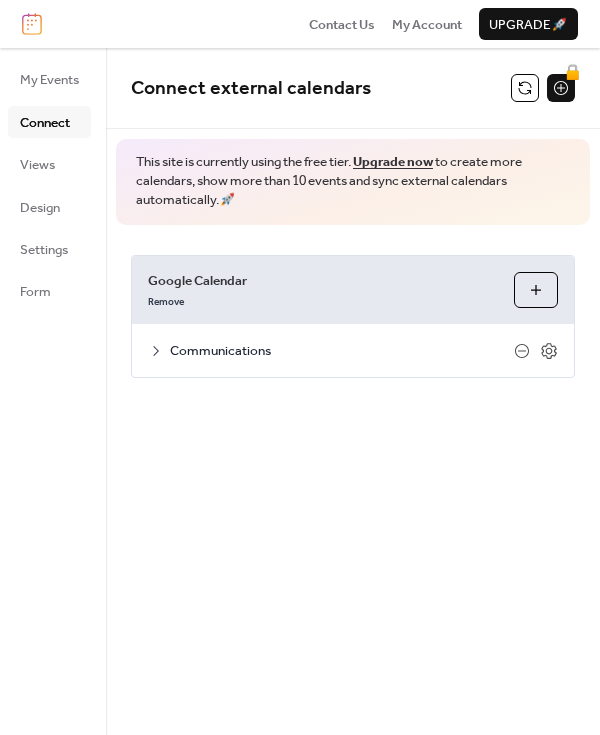 click on "Communications" at bounding box center (353, 350) 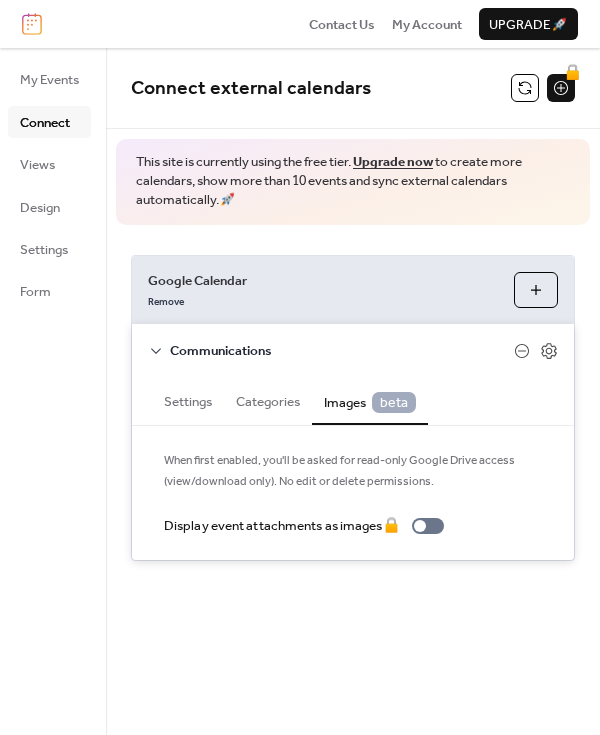 click on "Settings" at bounding box center (188, 399) 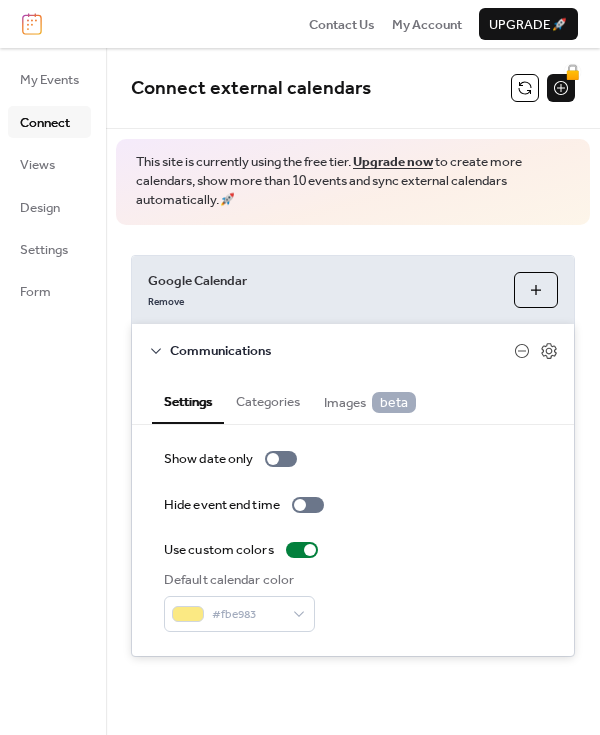 click on "Google Calendar Remove Choose Calendars Communications Settings Categories Images   beta Show date only Hide event end time Use custom colors Default calendar color #fbe983 The categories listed here will apply to all events imported from this source. No categories added yet. Add Category  🔒 When first enabled, you'll be asked for read-only Google Drive access (view/download only). No edit or delete permissions. Display event attachments as images  🔒" at bounding box center (353, 456) 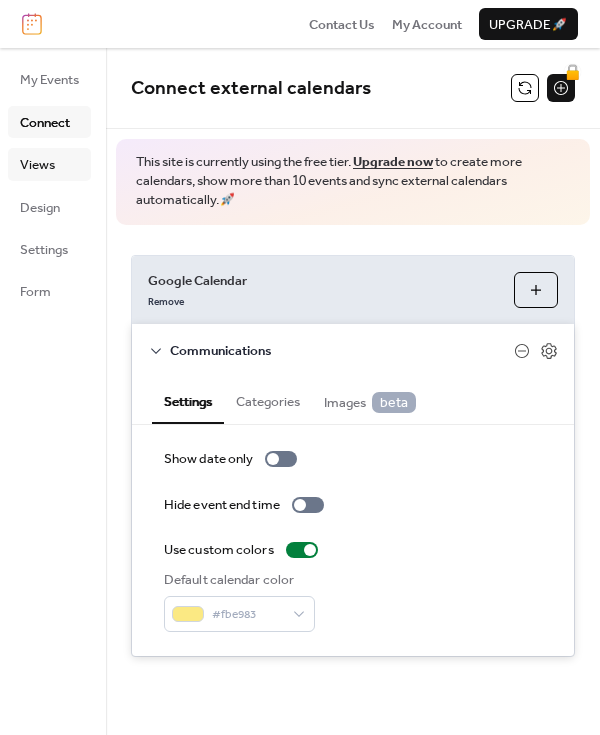 click on "Views" at bounding box center (37, 165) 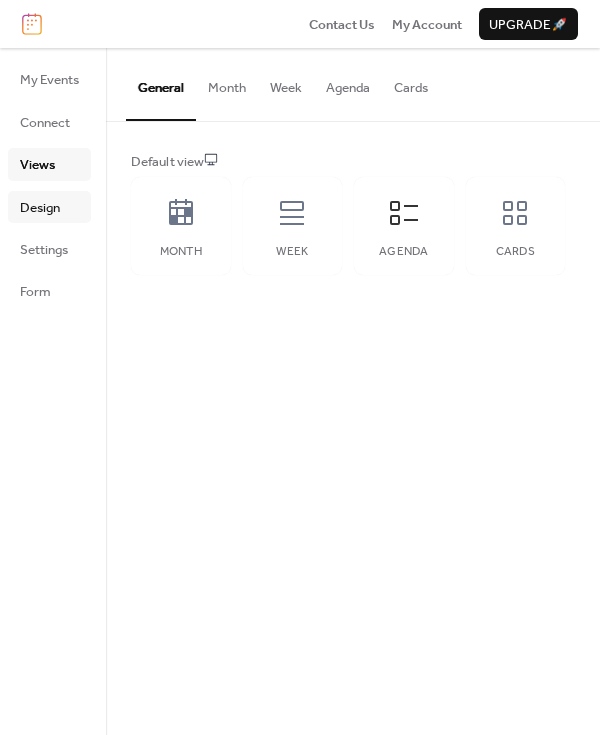 click on "Design" at bounding box center (40, 208) 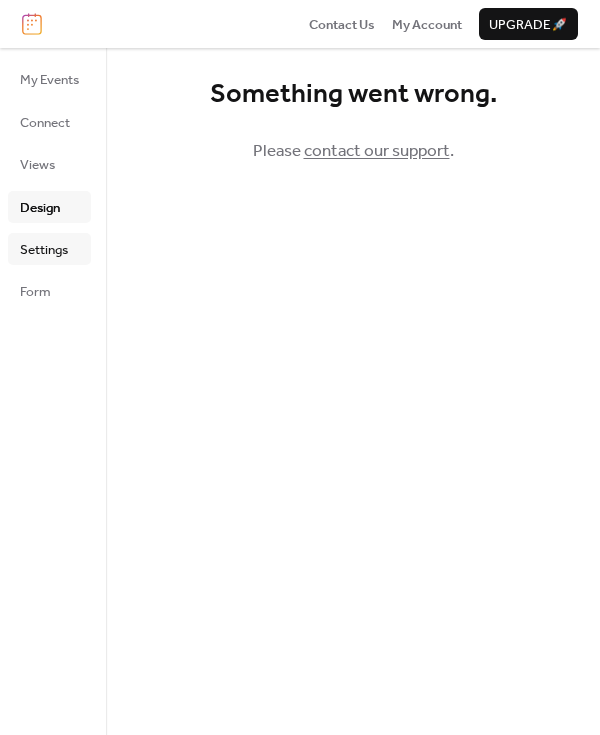 click on "Settings" at bounding box center (44, 250) 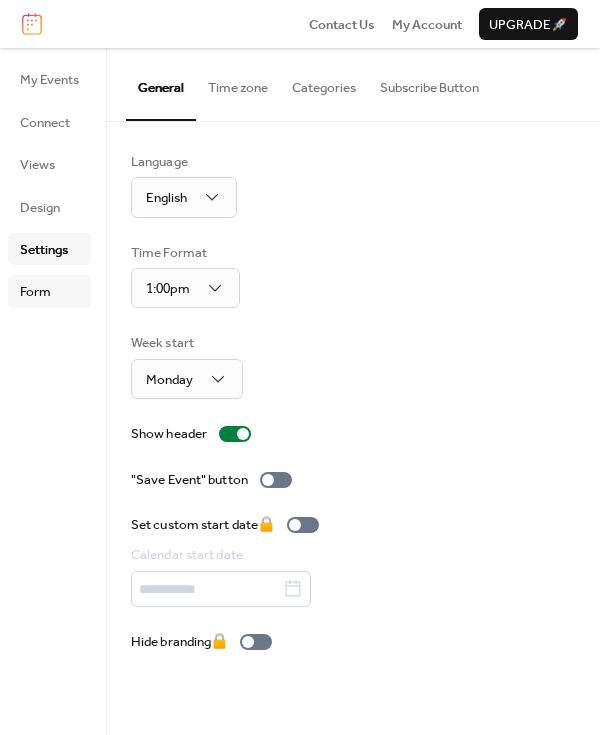 click on "Form" at bounding box center (35, 292) 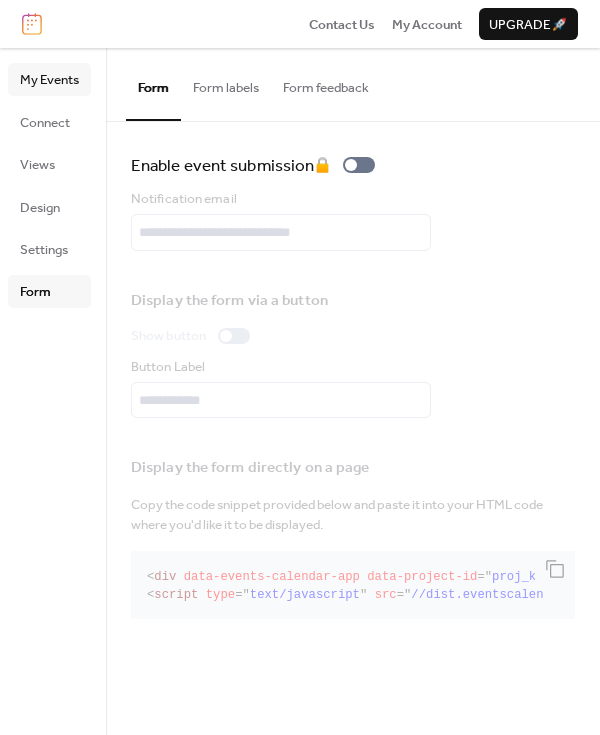 click on "My Events" at bounding box center [49, 80] 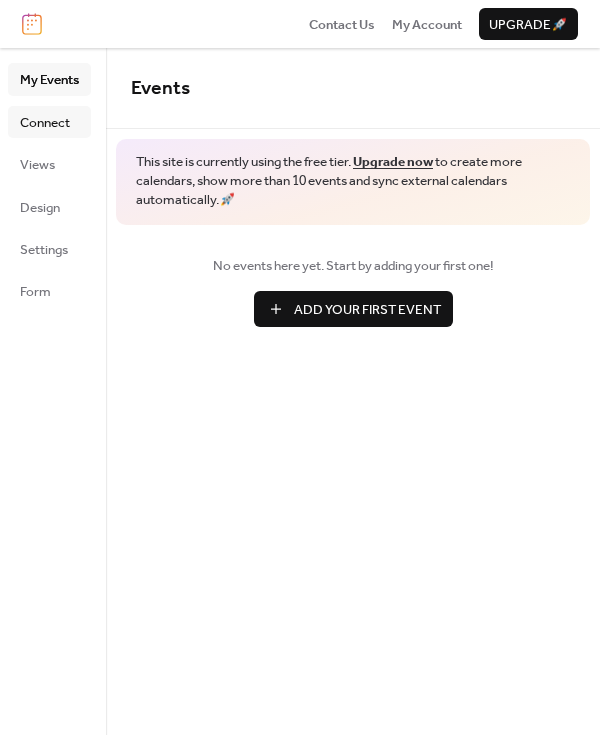 click on "Connect" at bounding box center (45, 123) 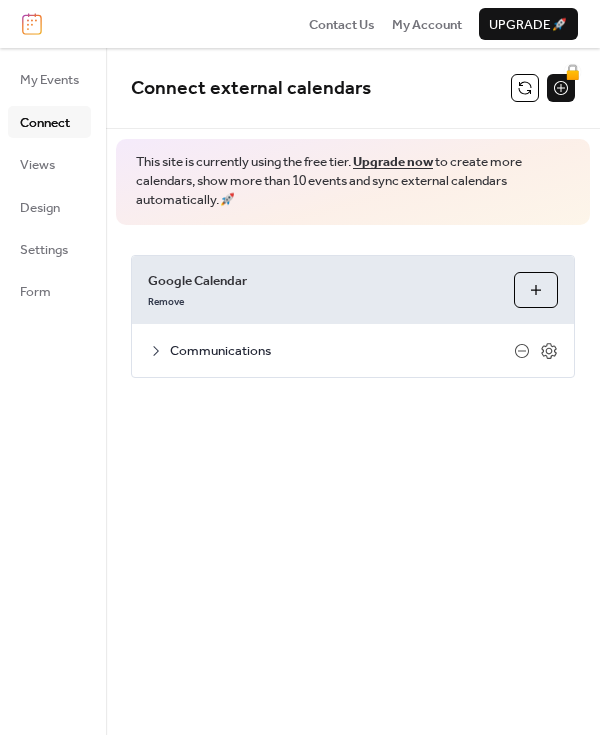 click 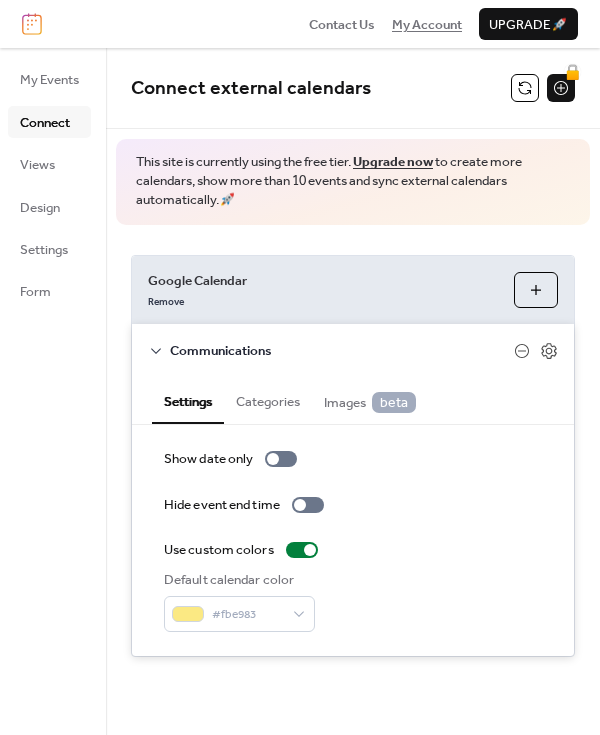 click on "My Account" at bounding box center [427, 25] 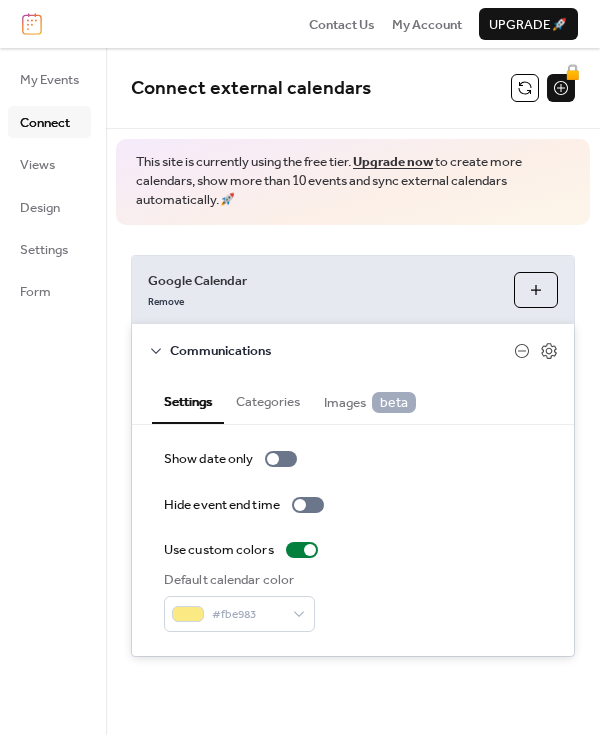 click on "Google Calendar Remove Choose Calendars Communications Settings Categories Images   beta Show date only Hide event end time Use custom colors Default calendar color #fbe983 The categories listed here will apply to all events imported from this source. No categories added yet. Add Category  🔒 When first enabled, you'll be asked for read-only Google Drive access (view/download only). No edit or delete permissions. Display event attachments as images  🔒" at bounding box center [353, 456] 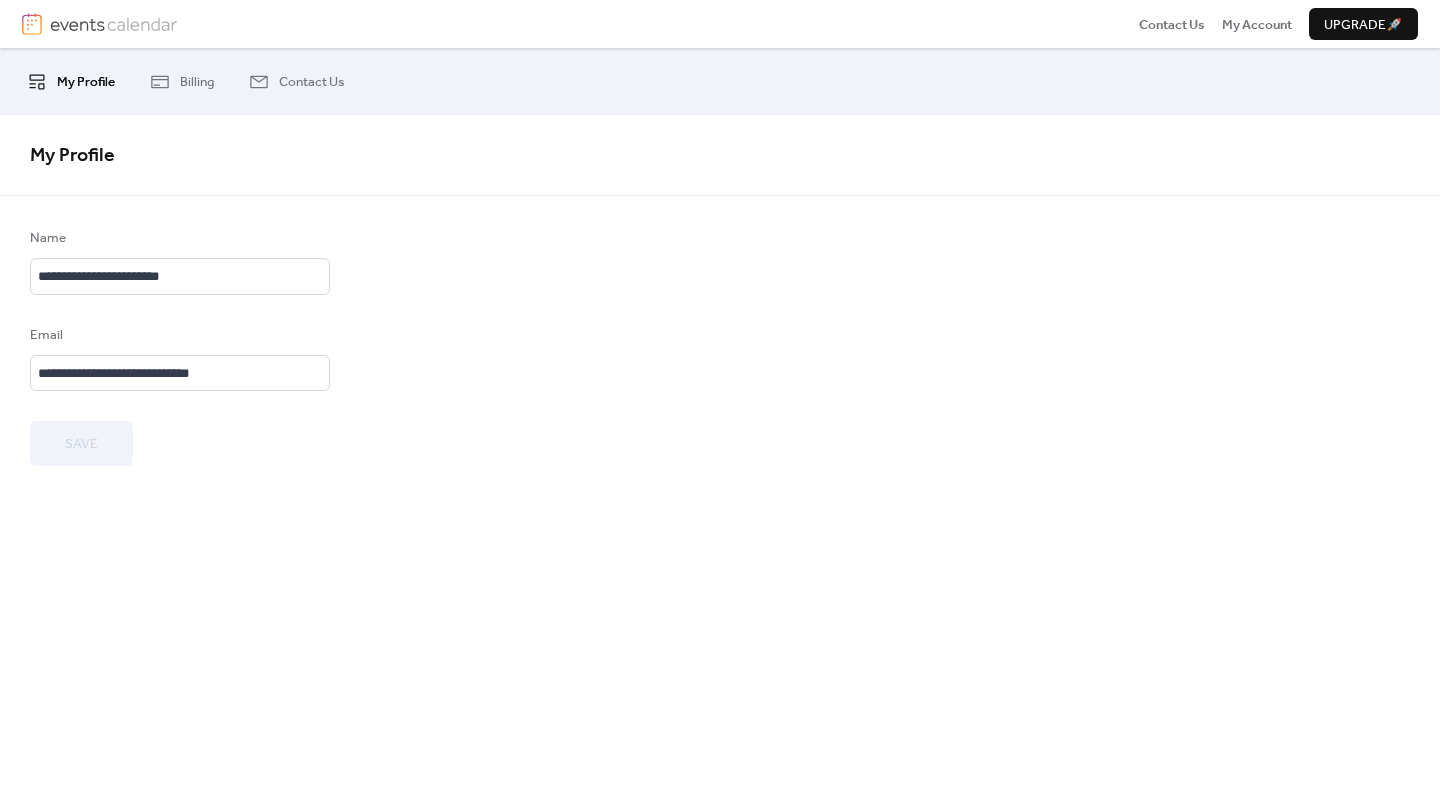 scroll, scrollTop: 0, scrollLeft: 0, axis: both 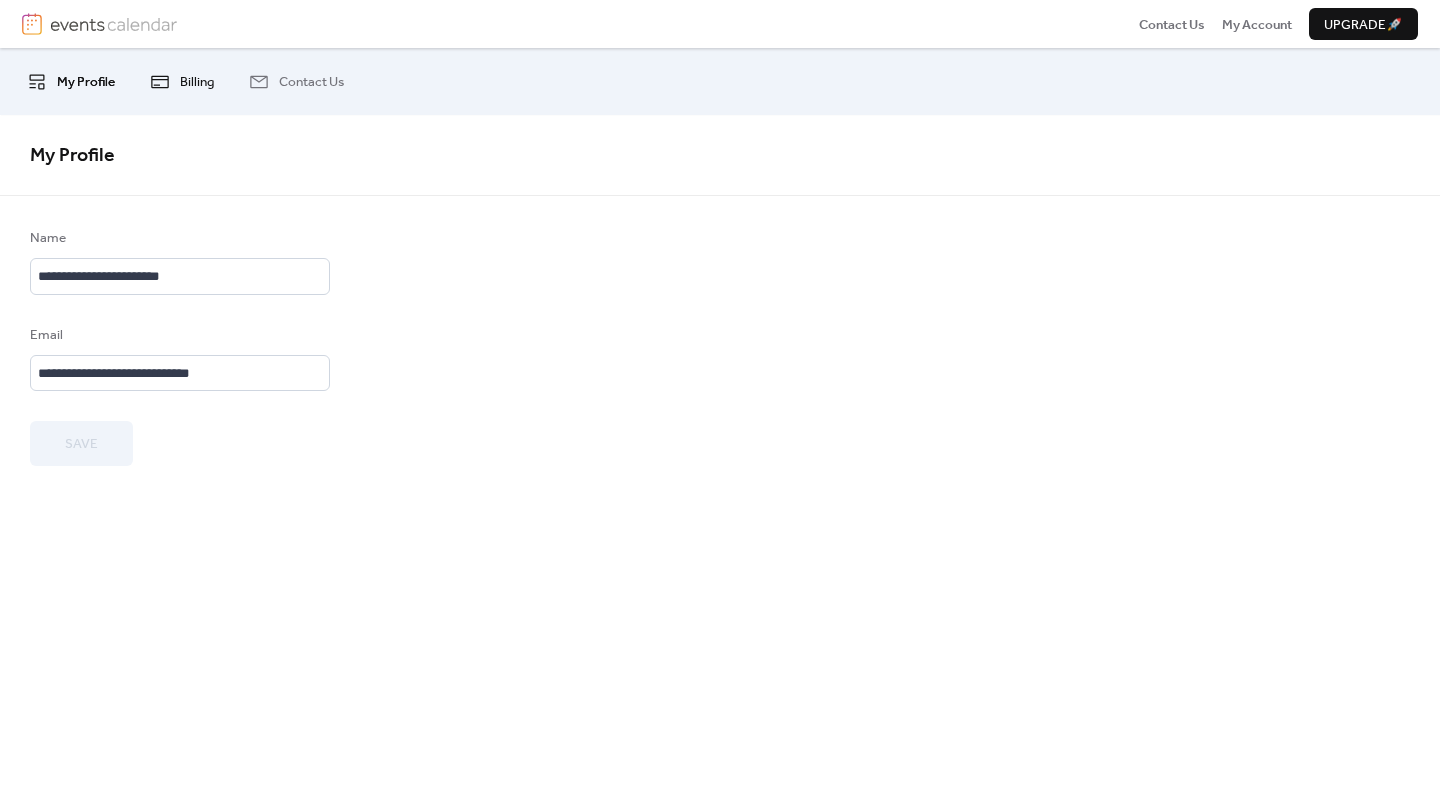 click on "Billing" at bounding box center [197, 82] 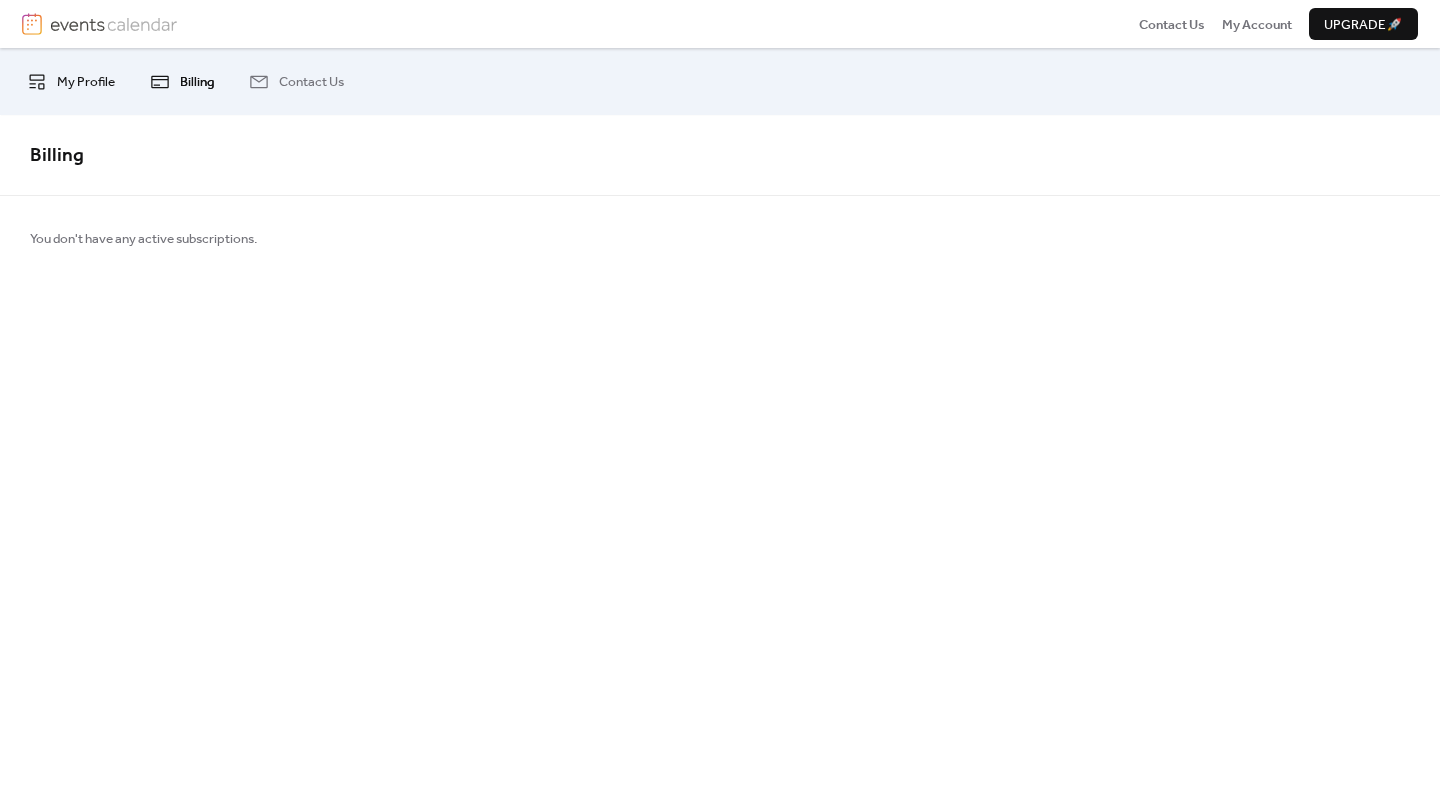 click on "My Profile" at bounding box center [86, 82] 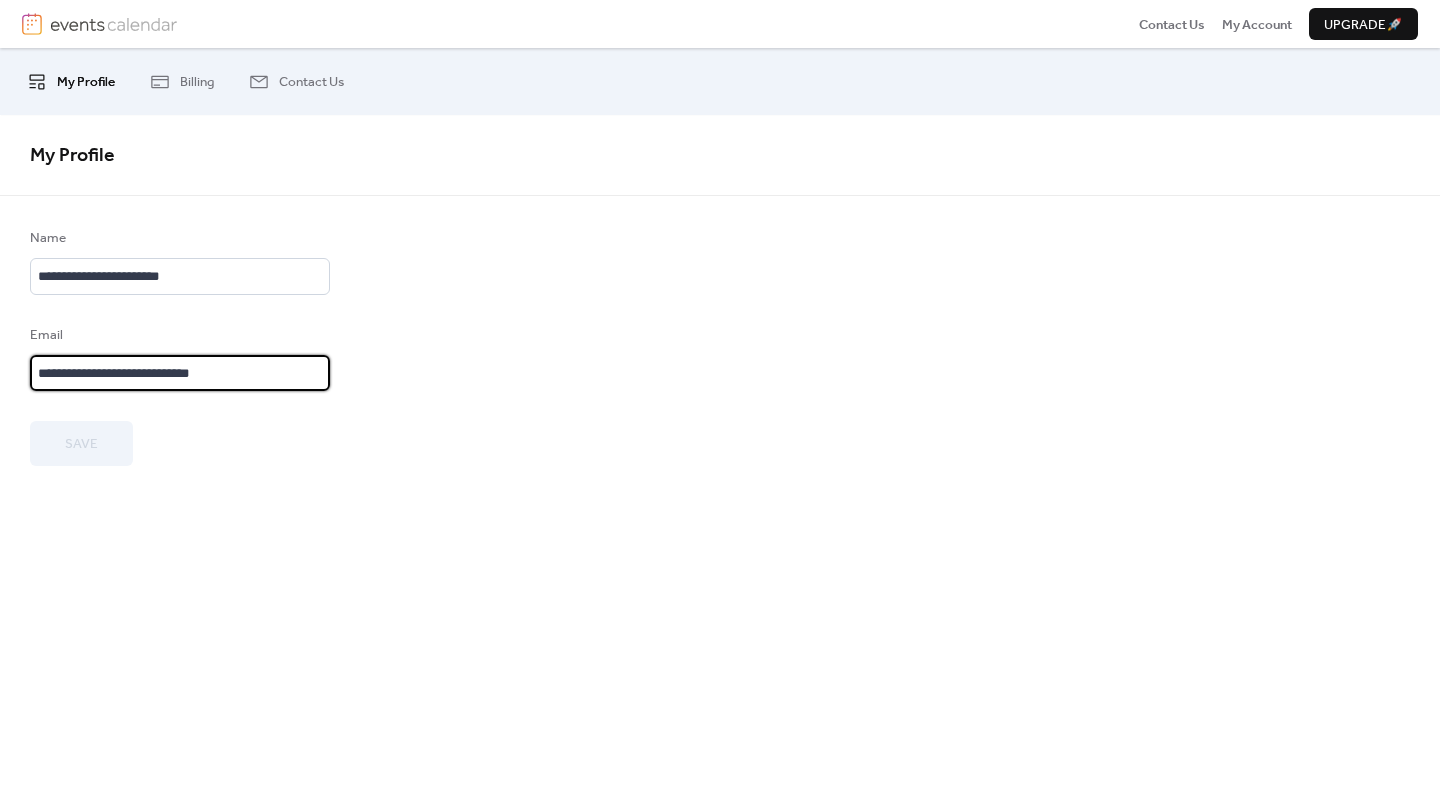 scroll, scrollTop: 0, scrollLeft: 0, axis: both 